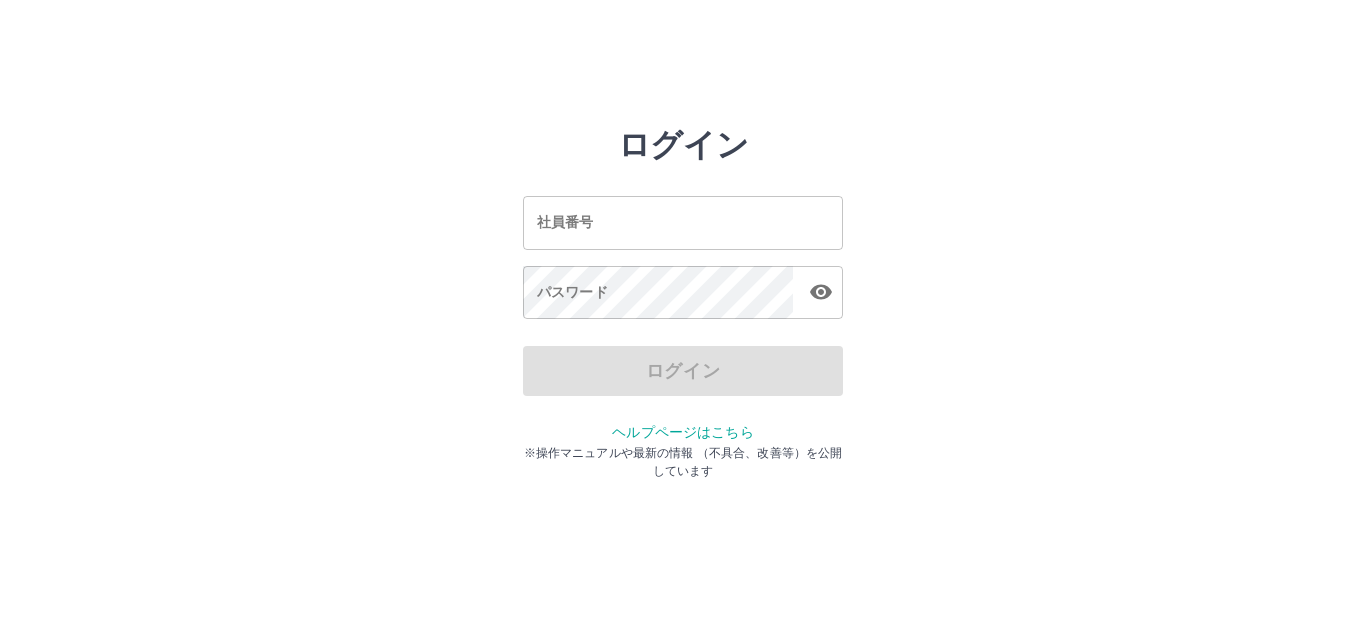 scroll, scrollTop: 0, scrollLeft: 0, axis: both 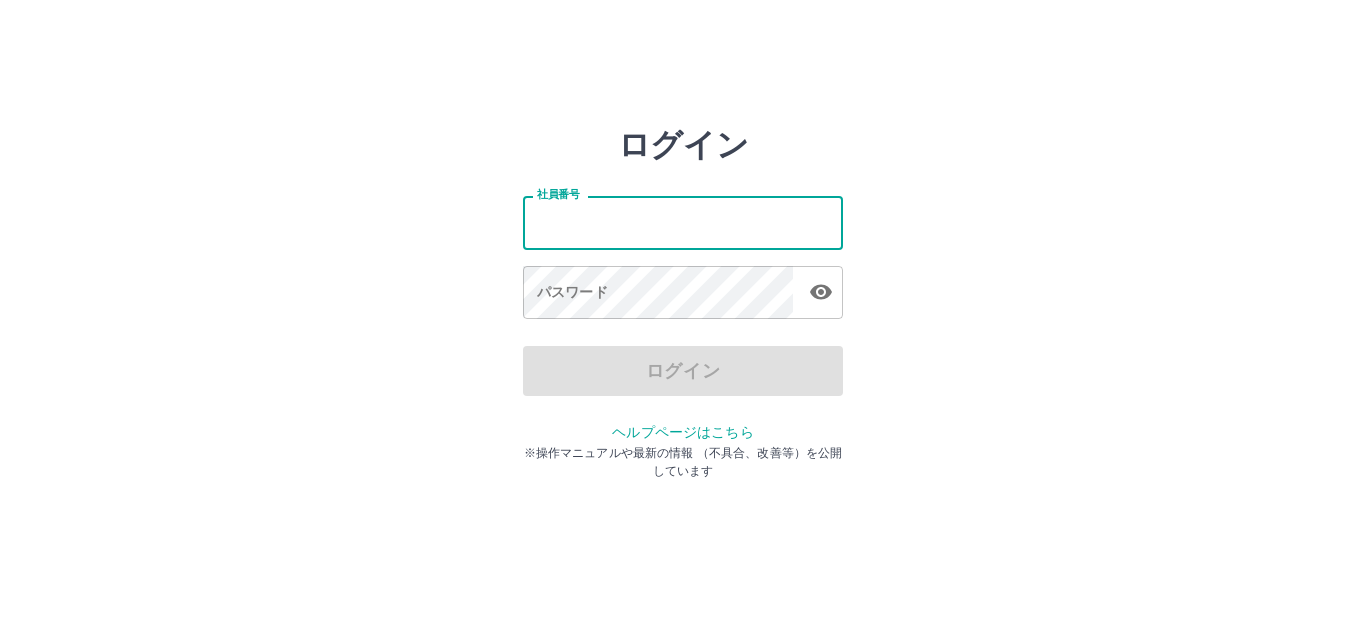 click on "社員番号" at bounding box center (683, 222) 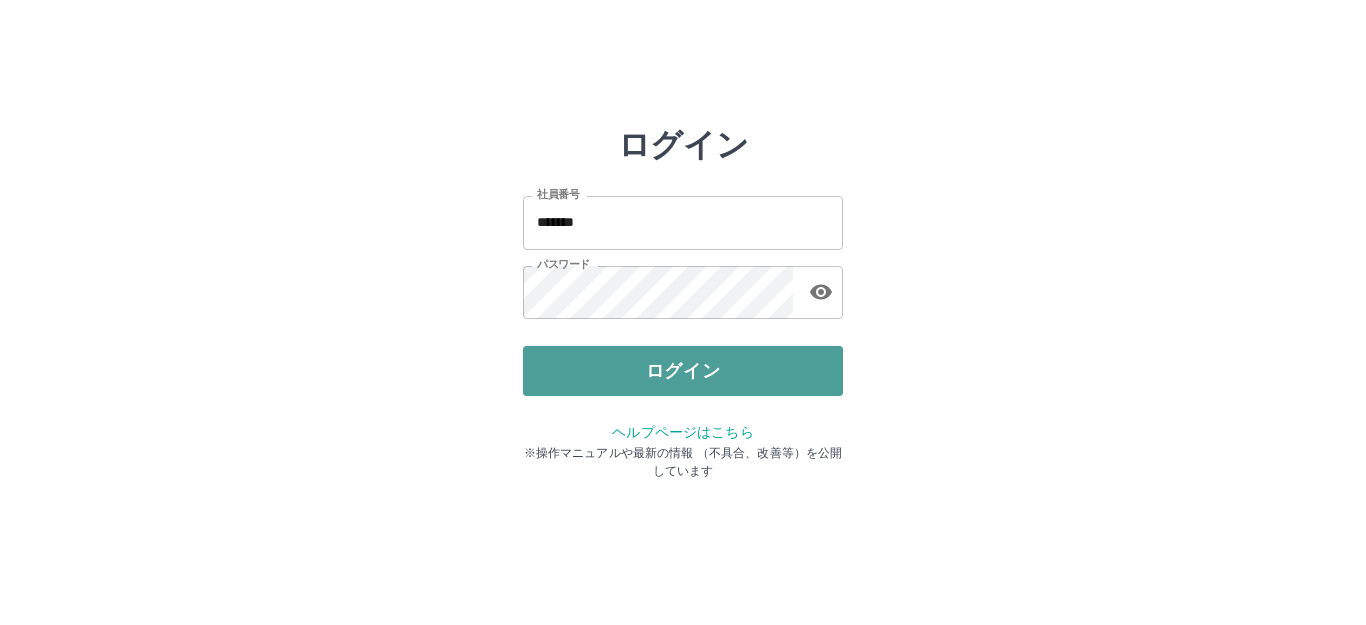 click on "ログイン" at bounding box center [683, 371] 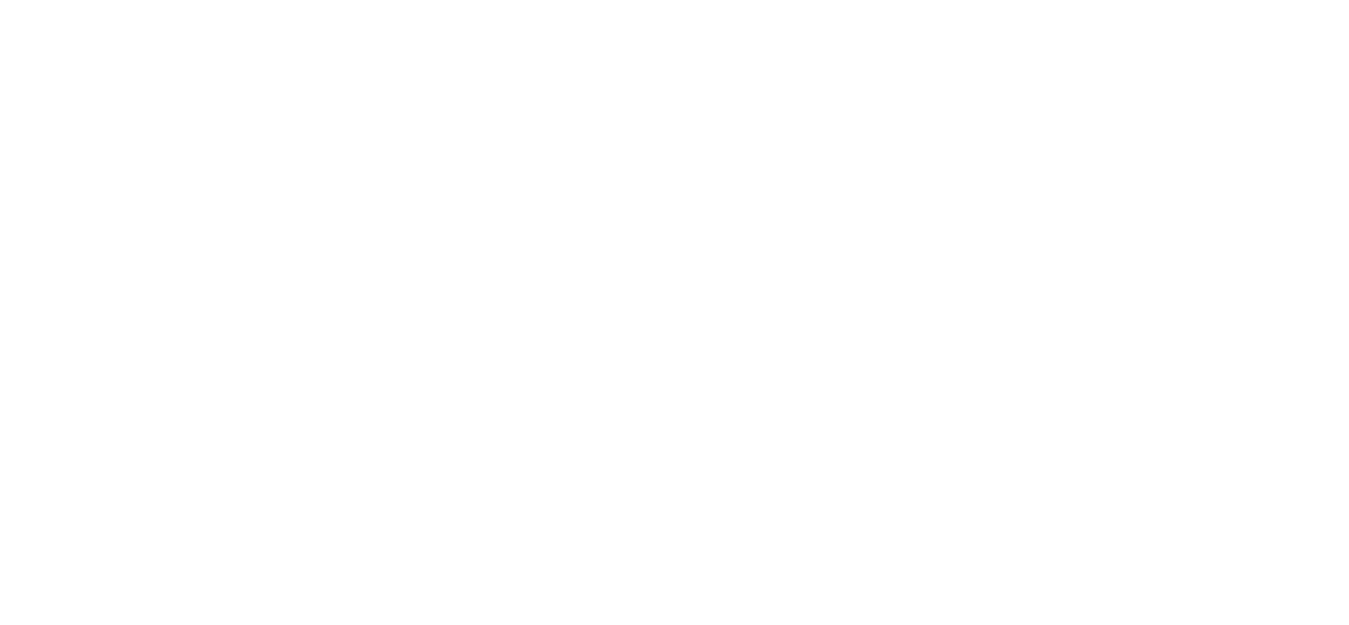 scroll, scrollTop: 0, scrollLeft: 0, axis: both 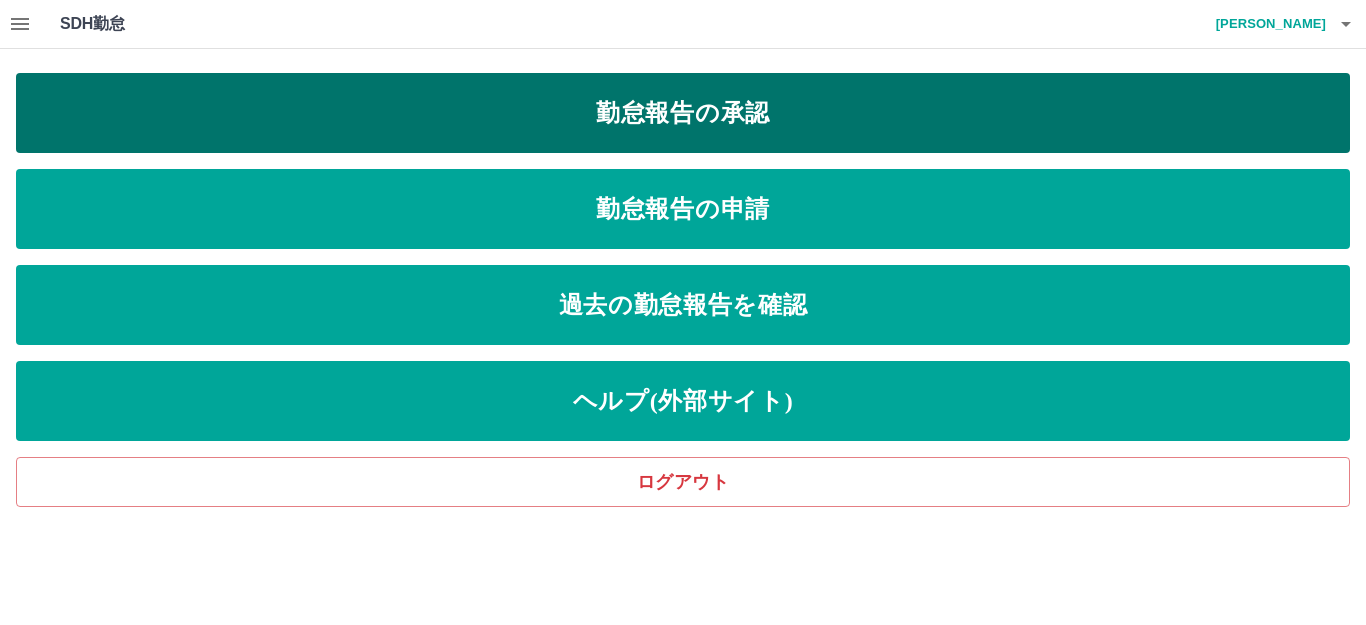 click on "勤怠報告の承認" at bounding box center [683, 113] 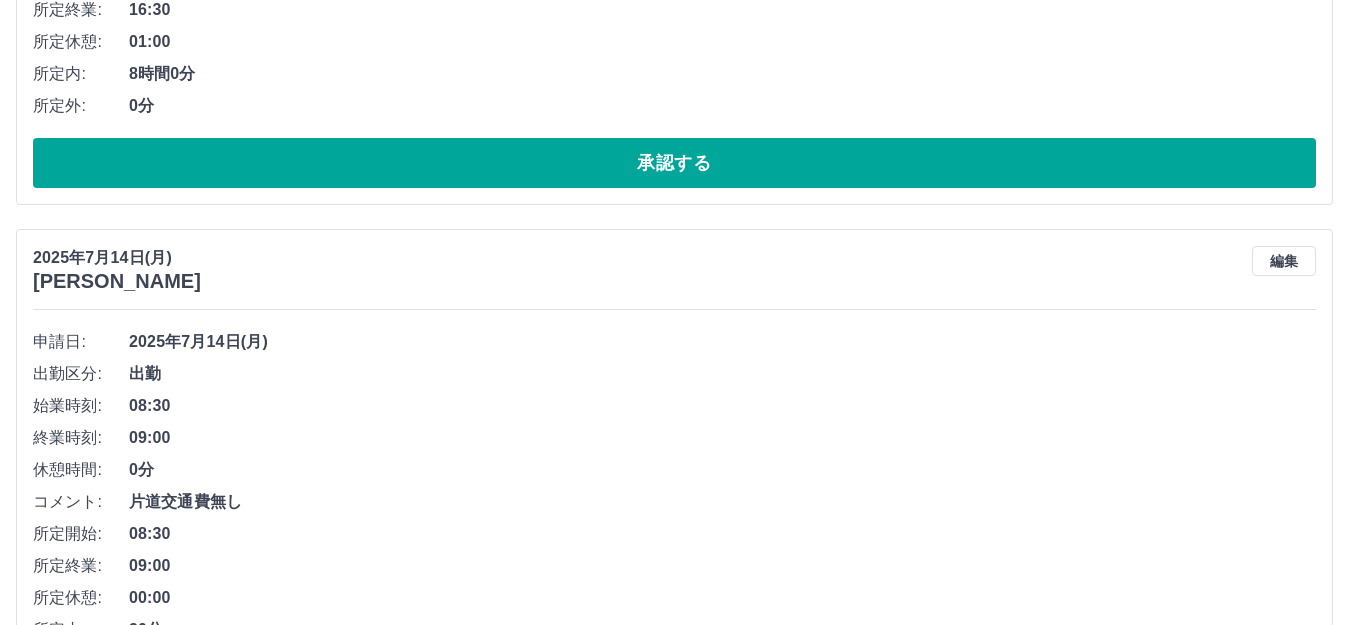 scroll, scrollTop: 600, scrollLeft: 0, axis: vertical 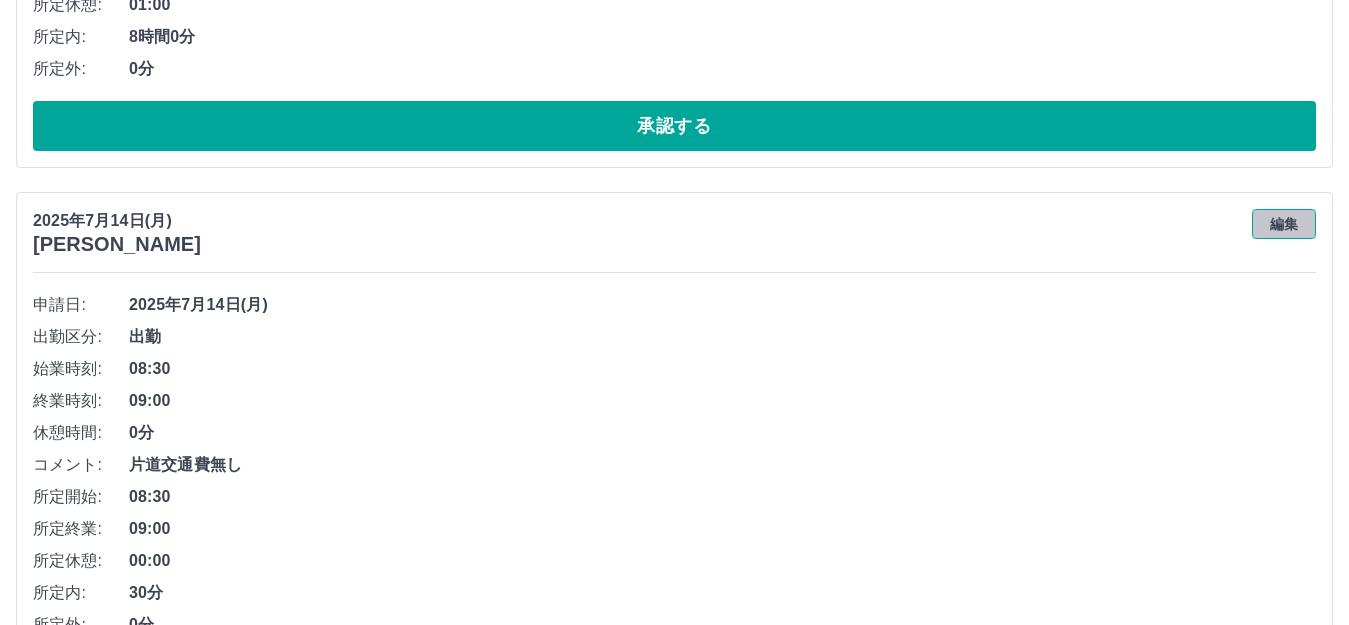 click on "編集" at bounding box center (1284, 224) 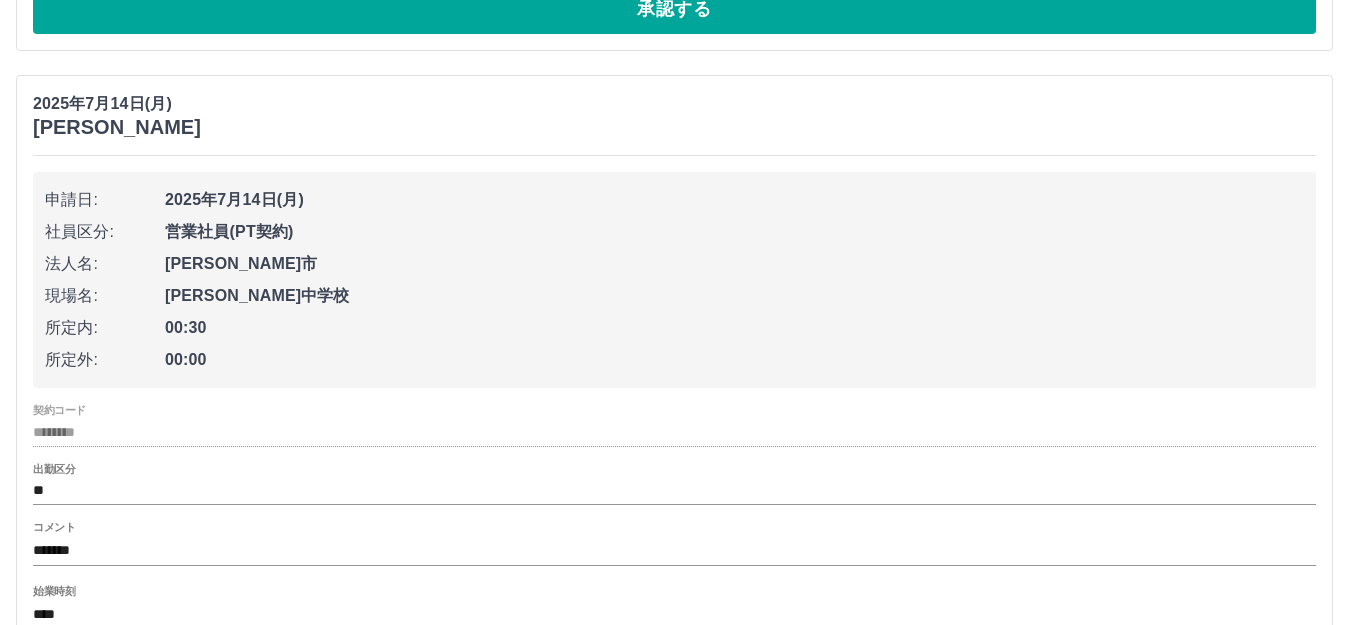scroll, scrollTop: 900, scrollLeft: 0, axis: vertical 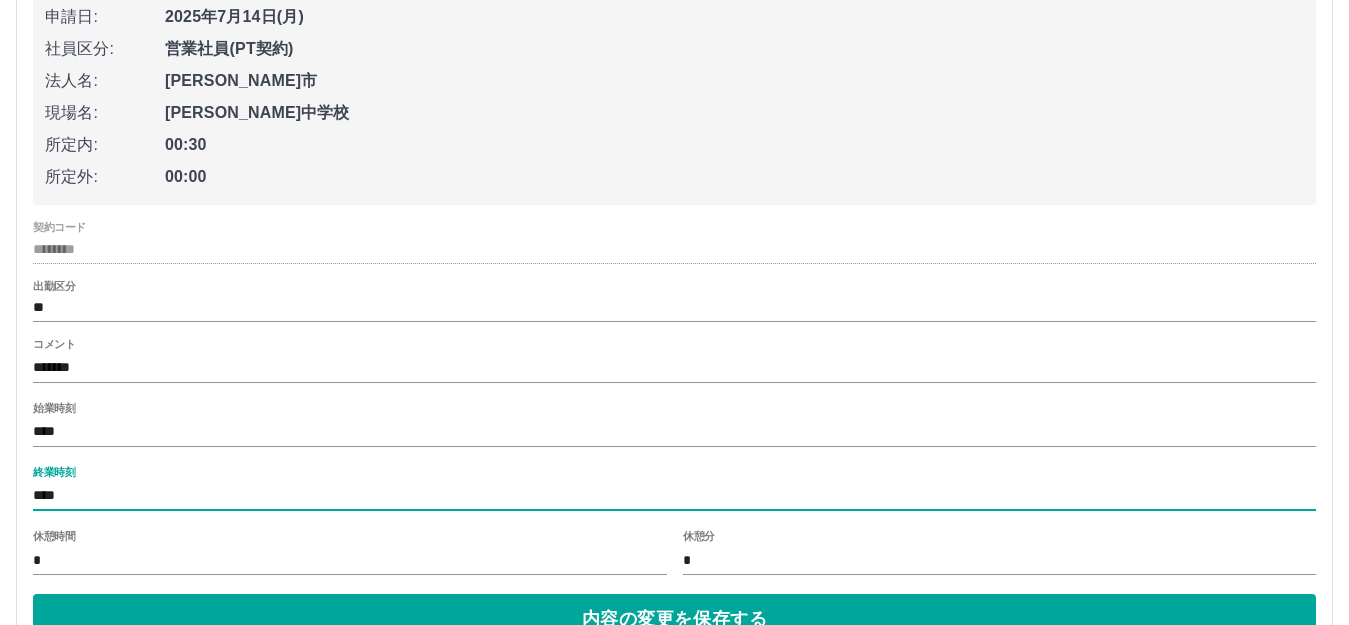 click on "****" at bounding box center (674, 496) 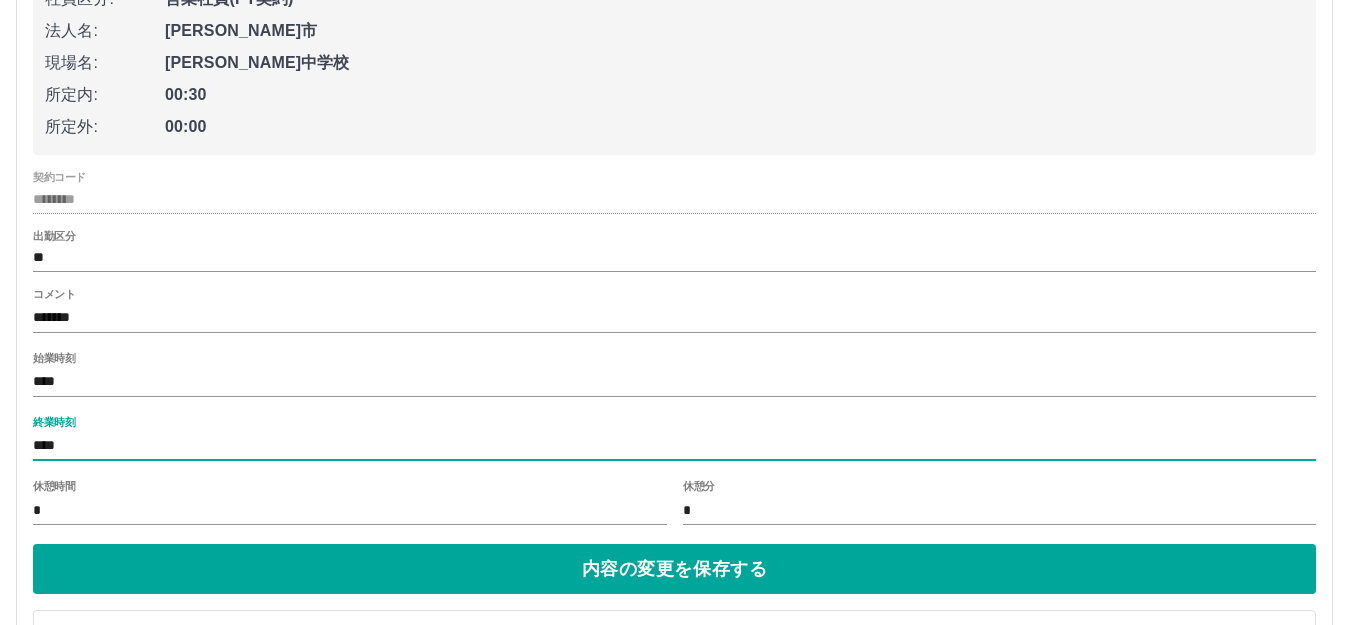 scroll, scrollTop: 1000, scrollLeft: 0, axis: vertical 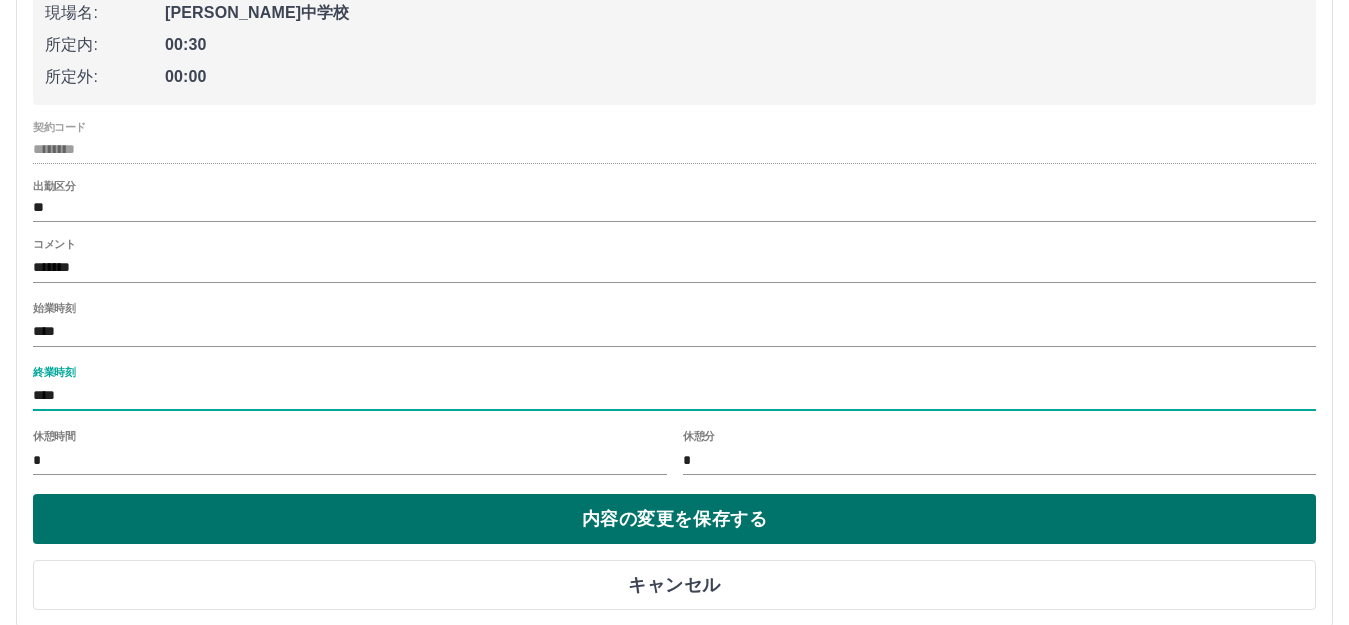 type on "****" 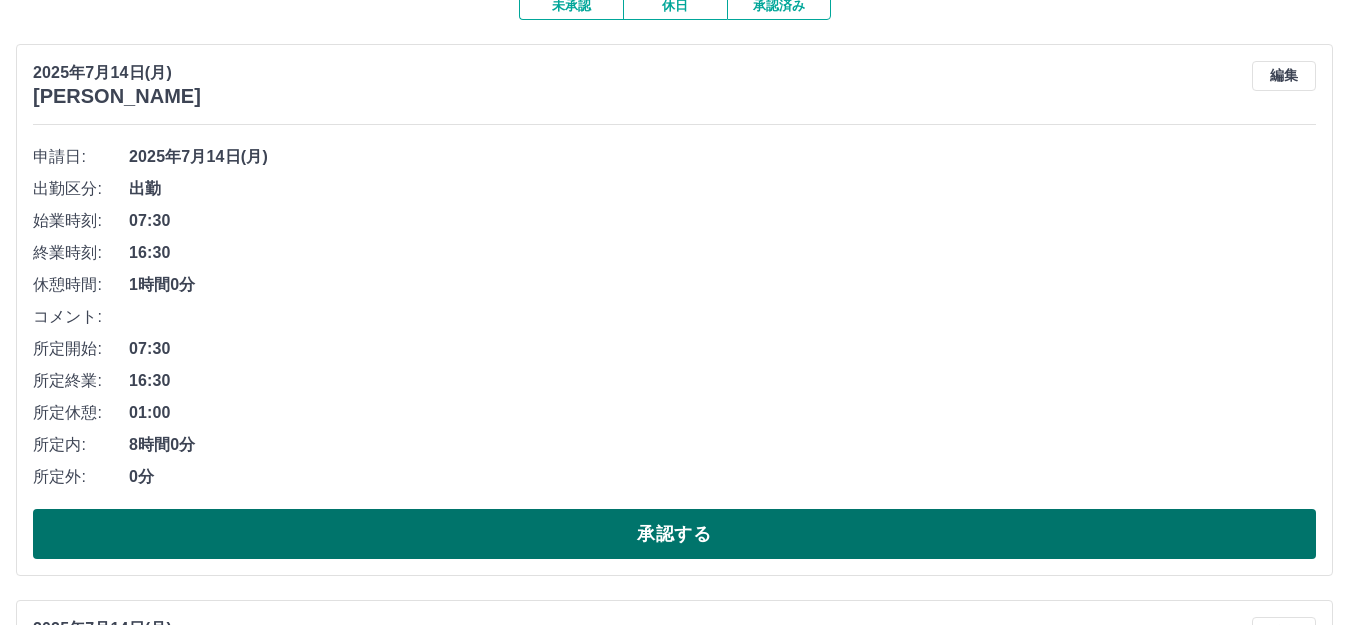 scroll, scrollTop: 300, scrollLeft: 0, axis: vertical 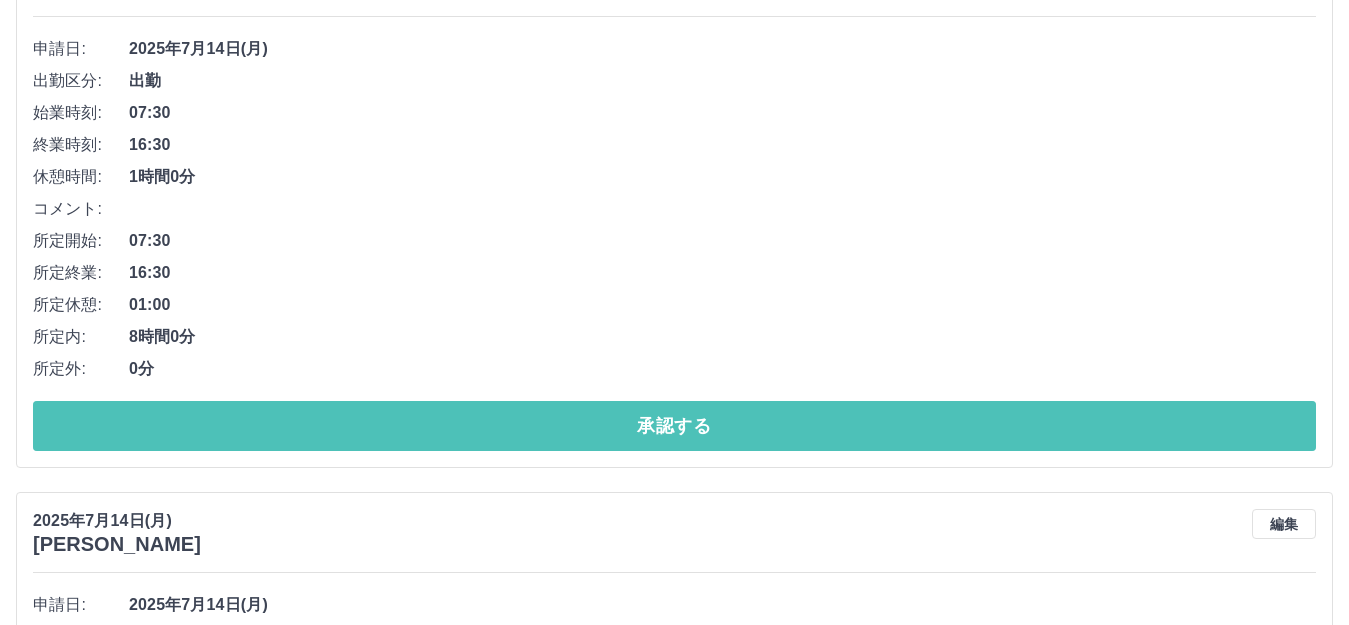 drag, startPoint x: 796, startPoint y: 438, endPoint x: 888, endPoint y: 474, distance: 98.79271 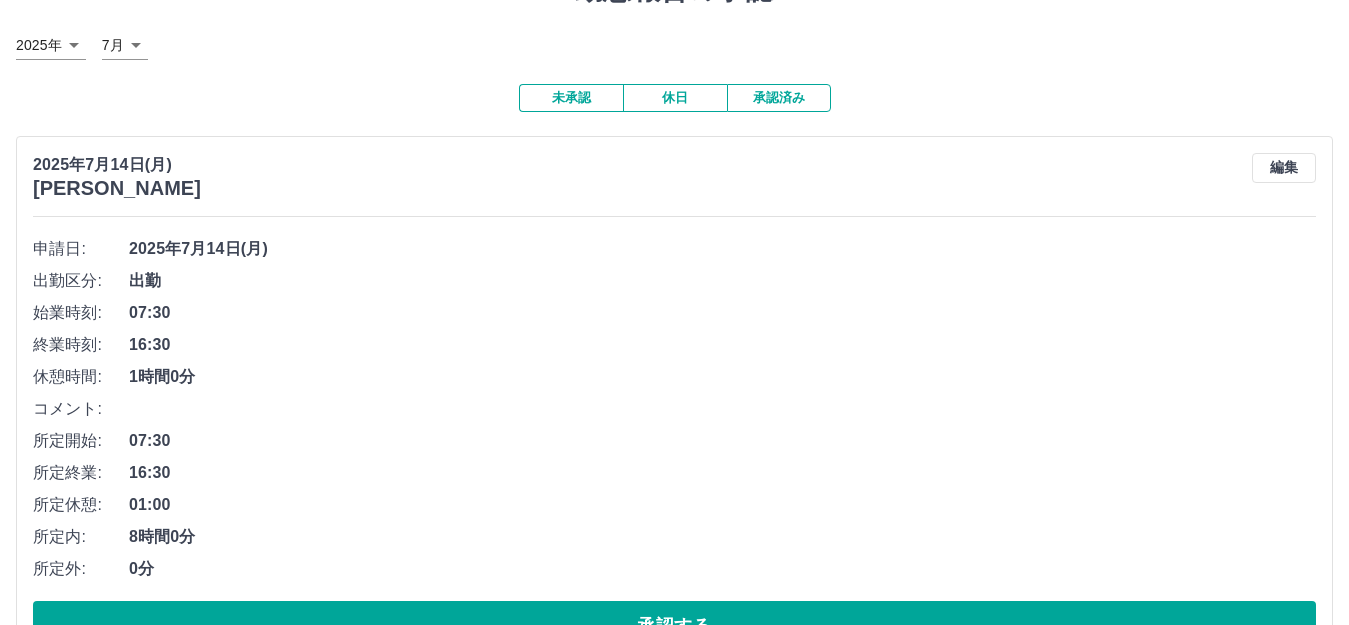 scroll, scrollTop: 200, scrollLeft: 0, axis: vertical 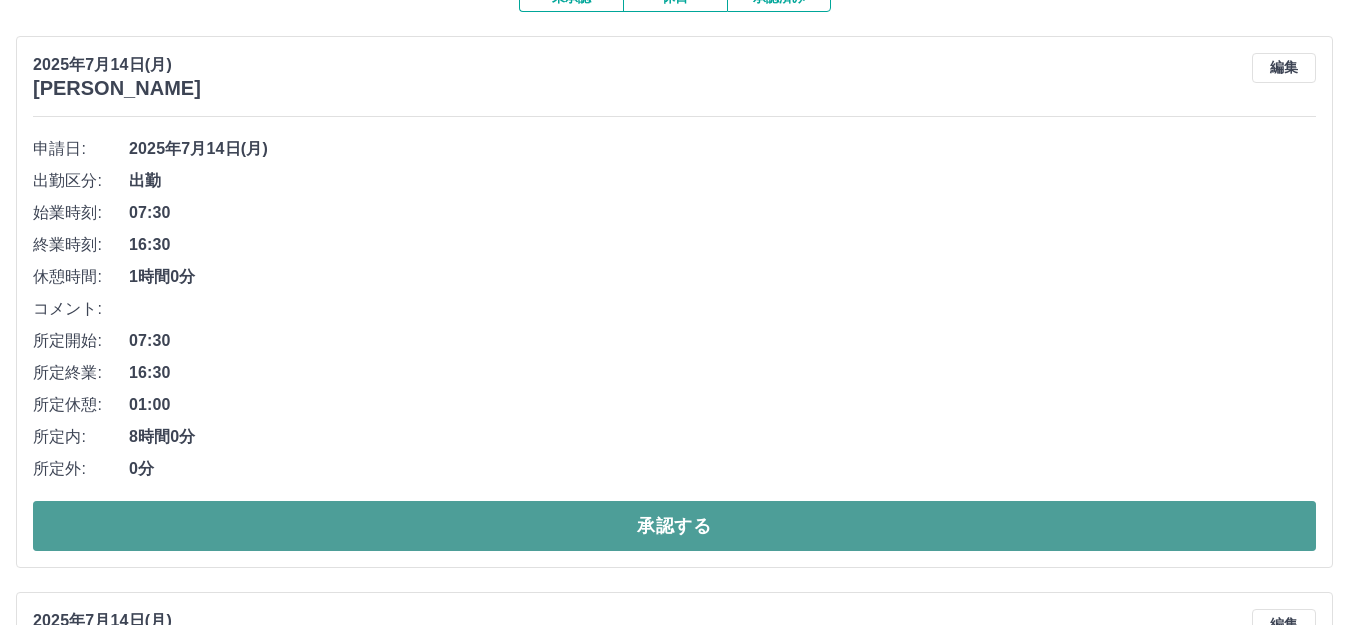 click on "承認する" at bounding box center (674, 526) 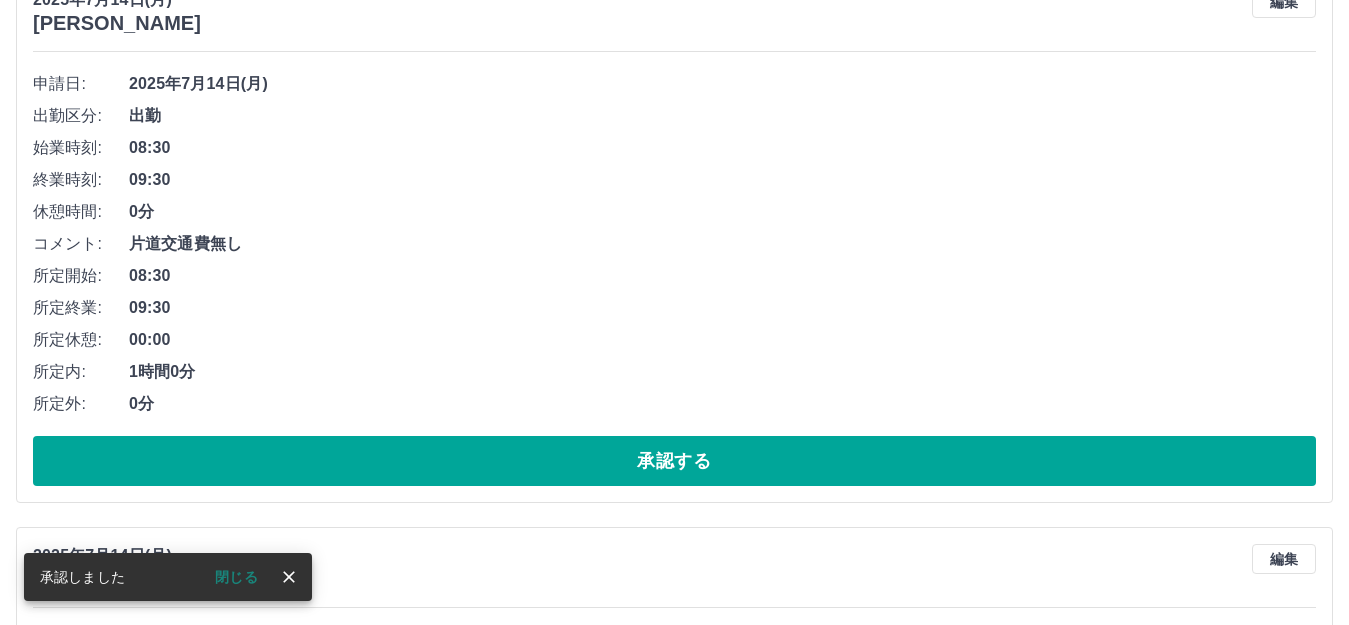 scroll, scrollTop: 300, scrollLeft: 0, axis: vertical 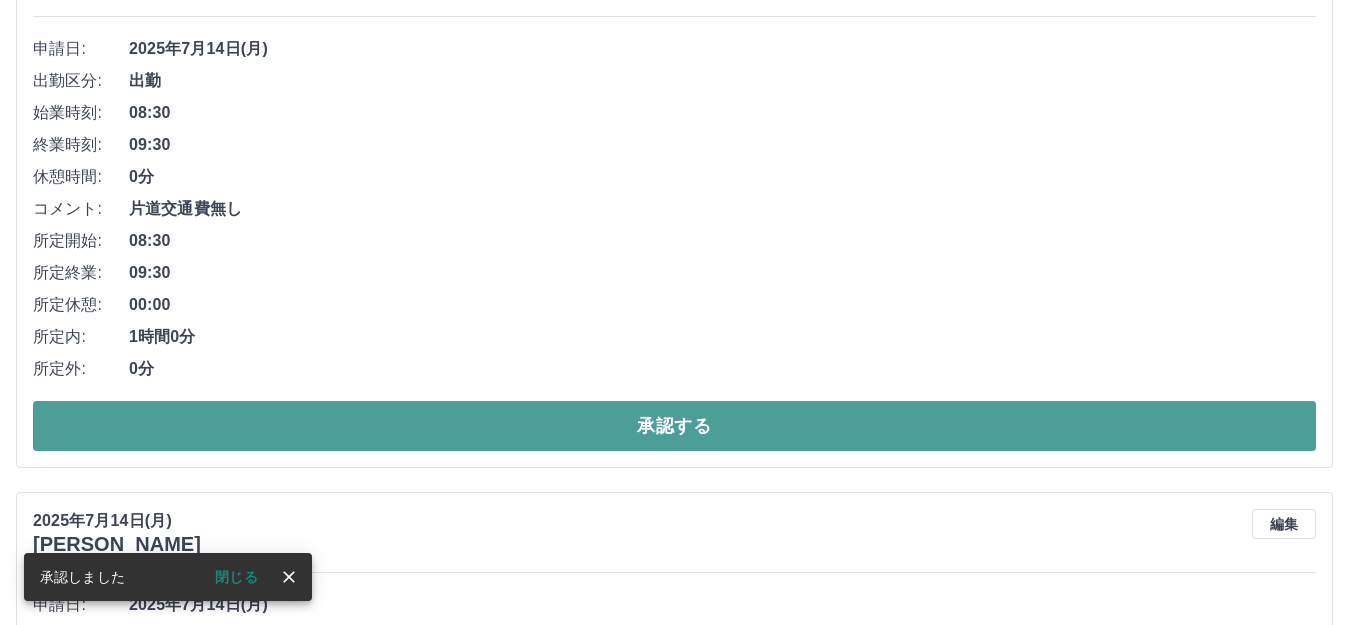 click on "承認する" at bounding box center [674, 426] 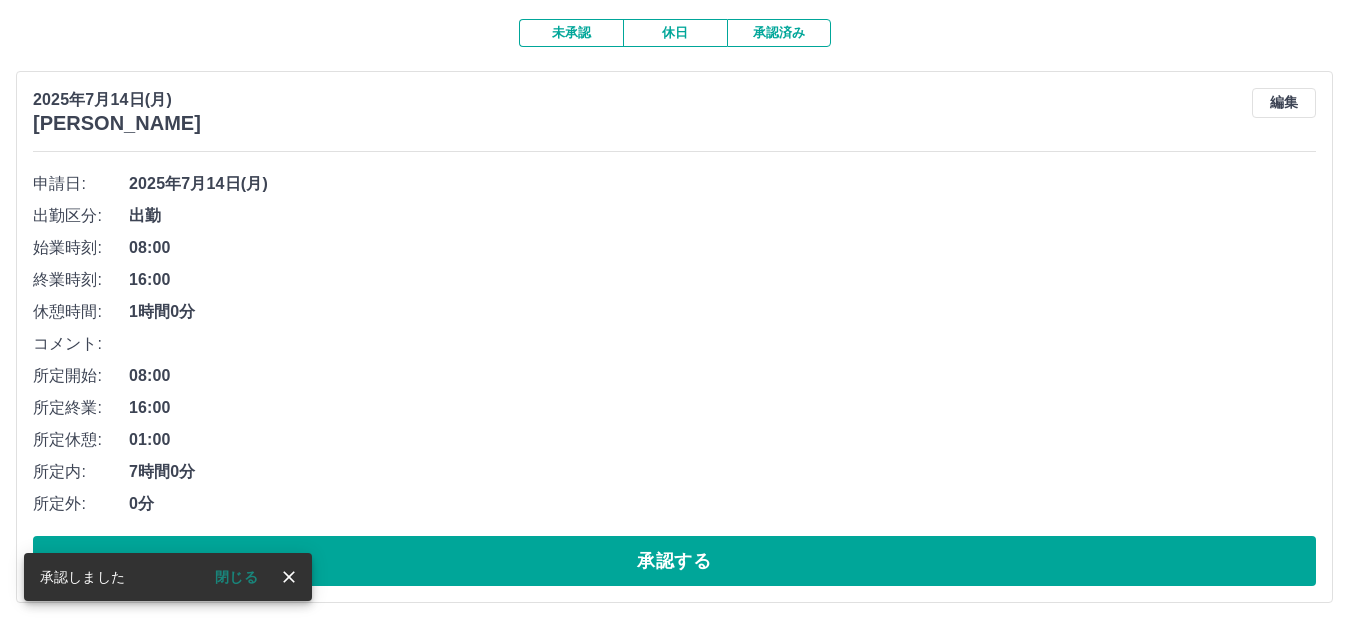 scroll, scrollTop: 200, scrollLeft: 0, axis: vertical 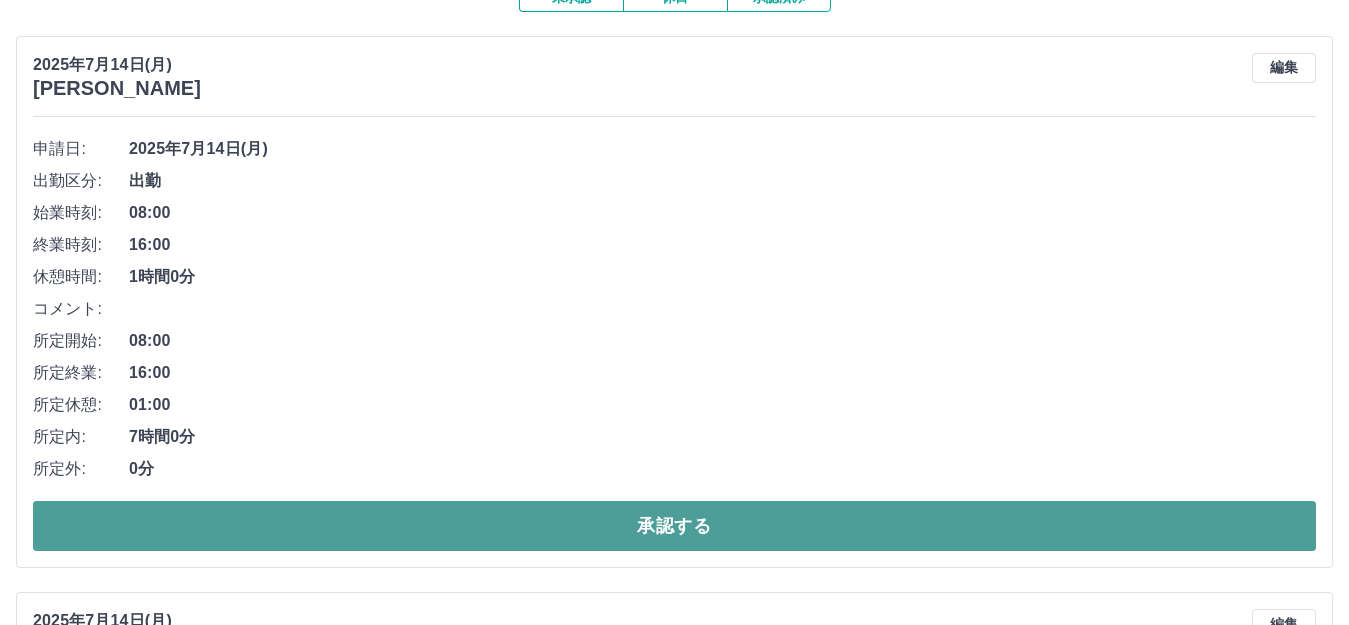 click on "承認する" at bounding box center [674, 526] 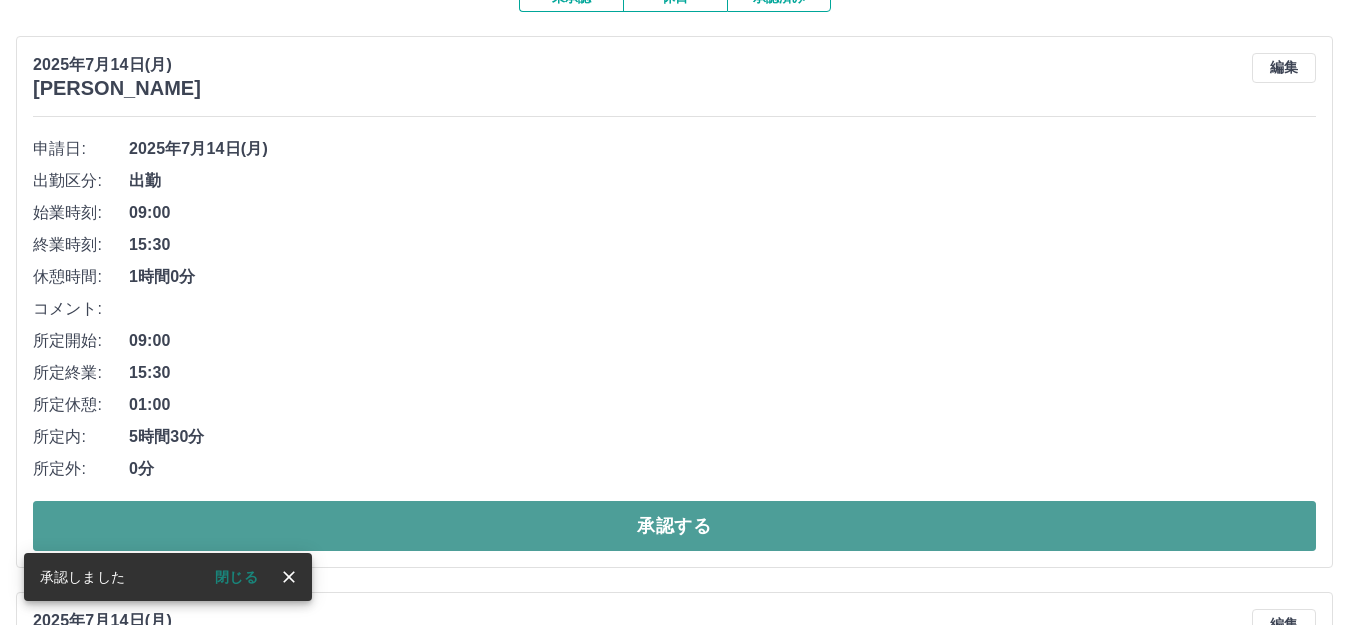 click on "承認する" at bounding box center (674, 526) 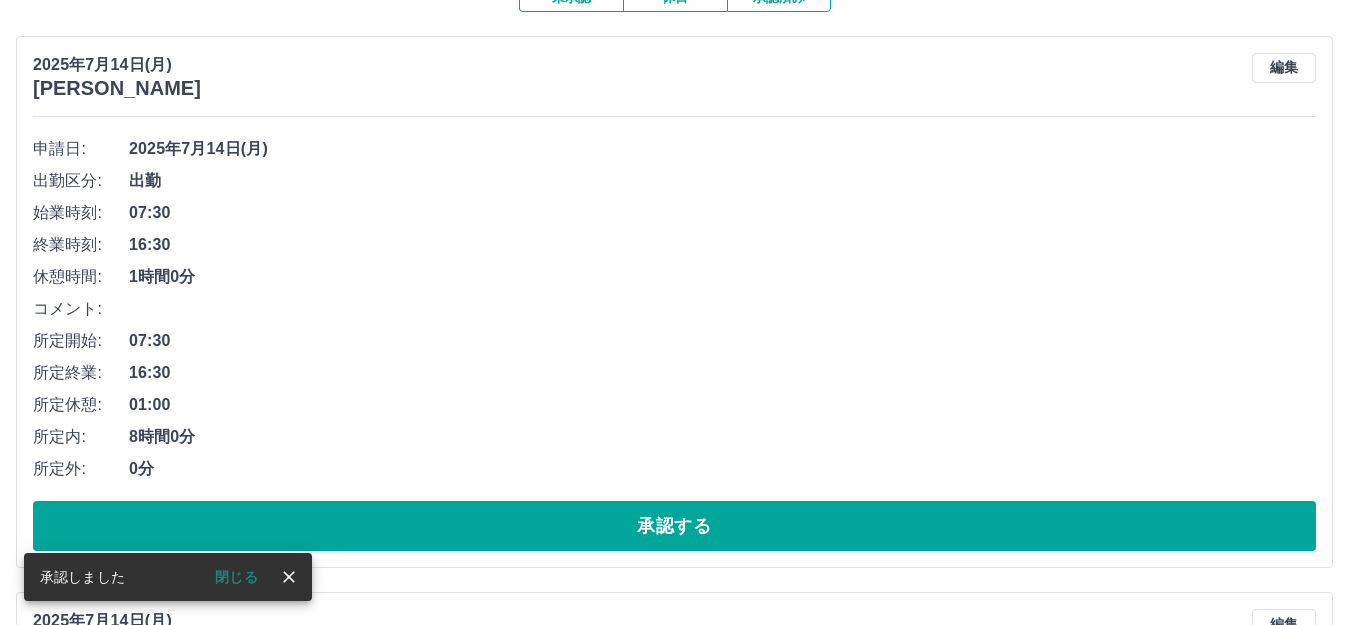 click on "承認する" at bounding box center (674, 526) 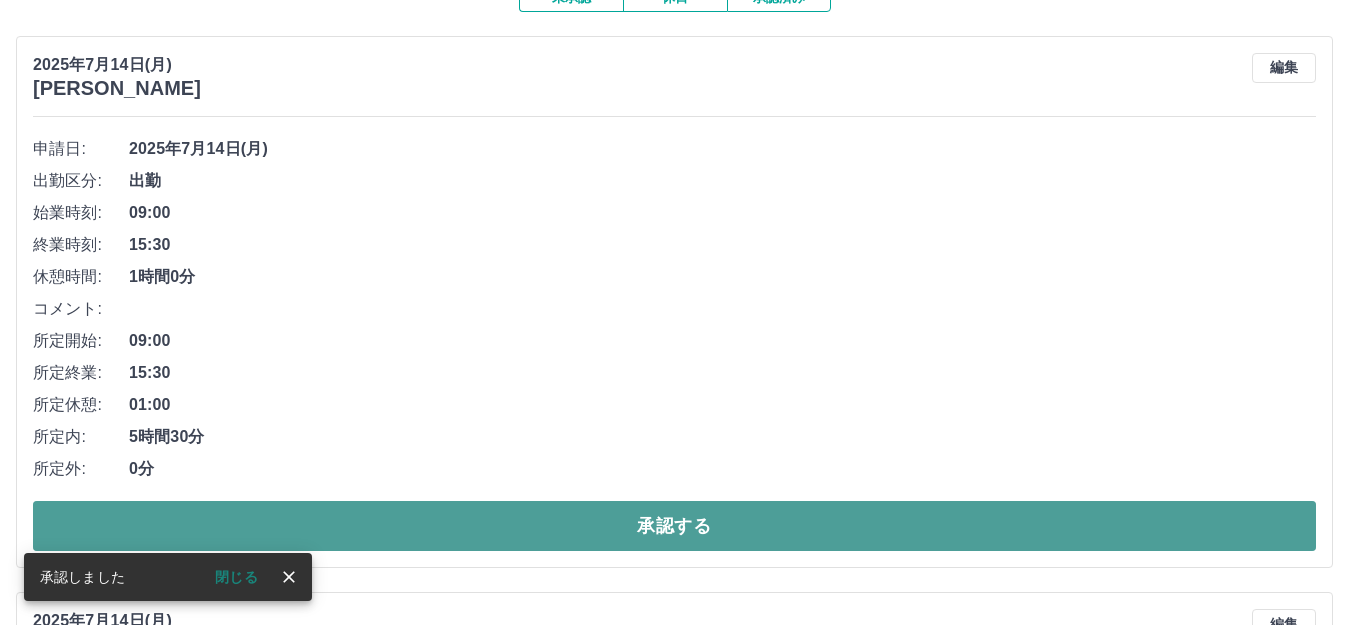 click on "承認する" at bounding box center (674, 526) 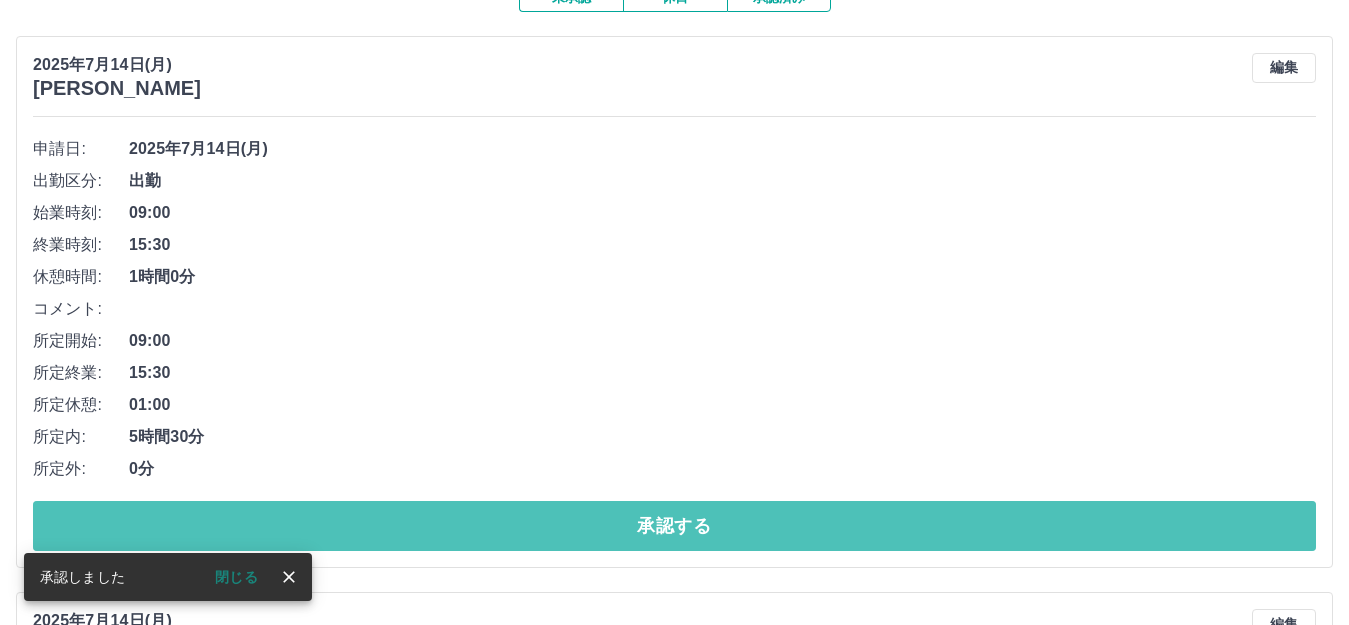 click on "承認する" at bounding box center (674, 526) 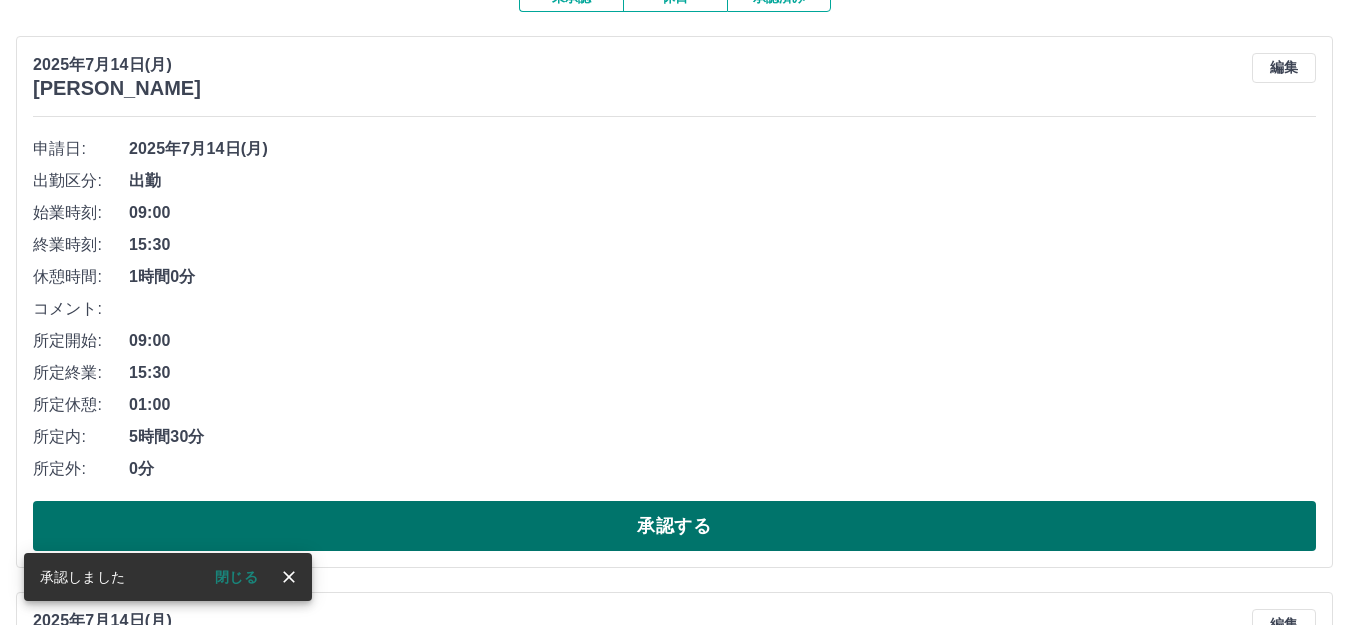 click on "承認する" at bounding box center (674, 526) 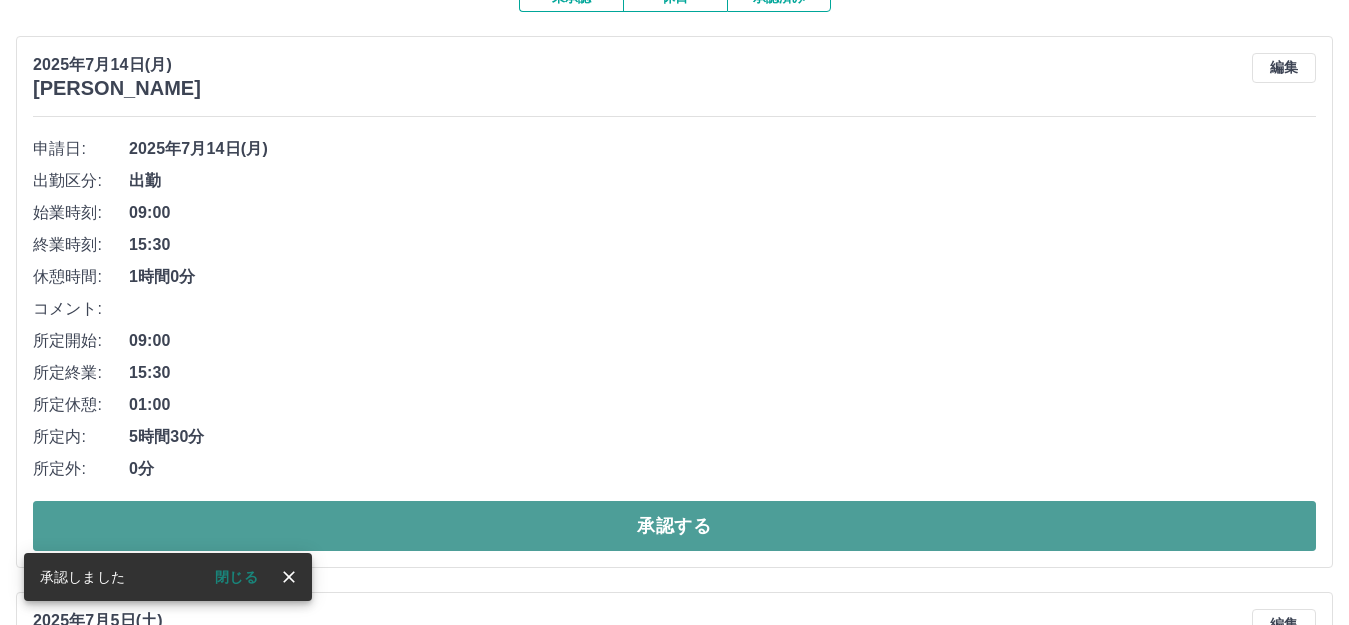 click on "承認する" at bounding box center [674, 526] 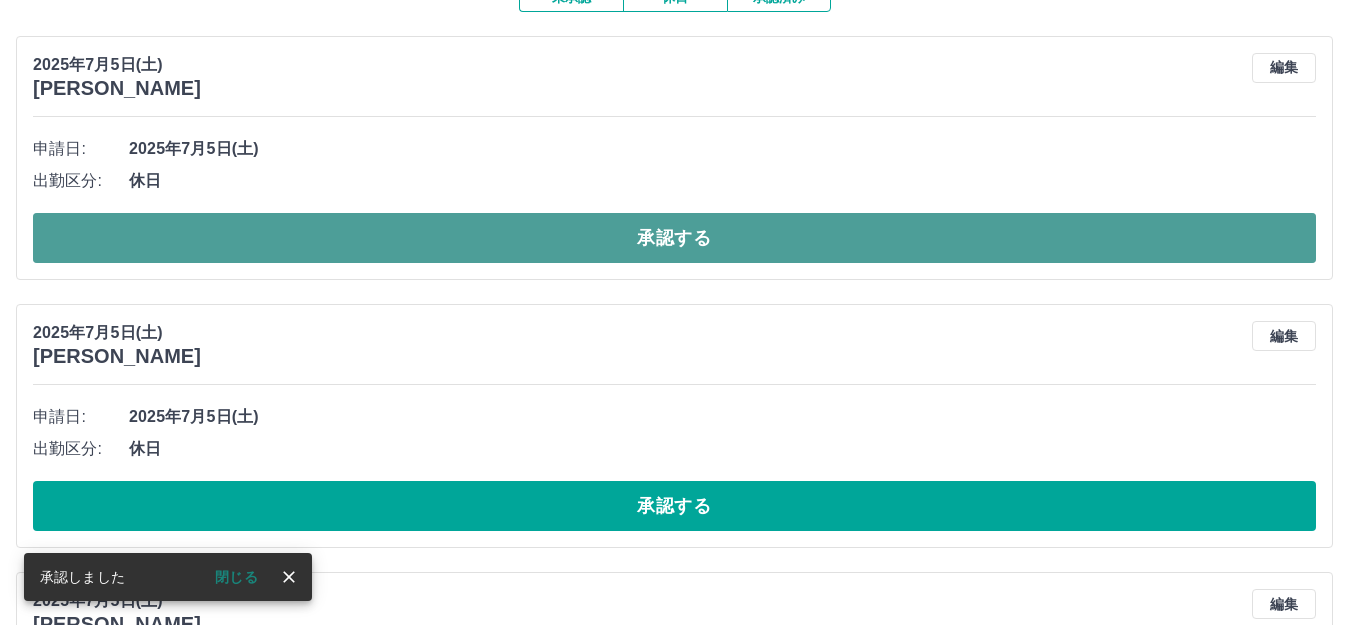 click on "承認する" at bounding box center [674, 238] 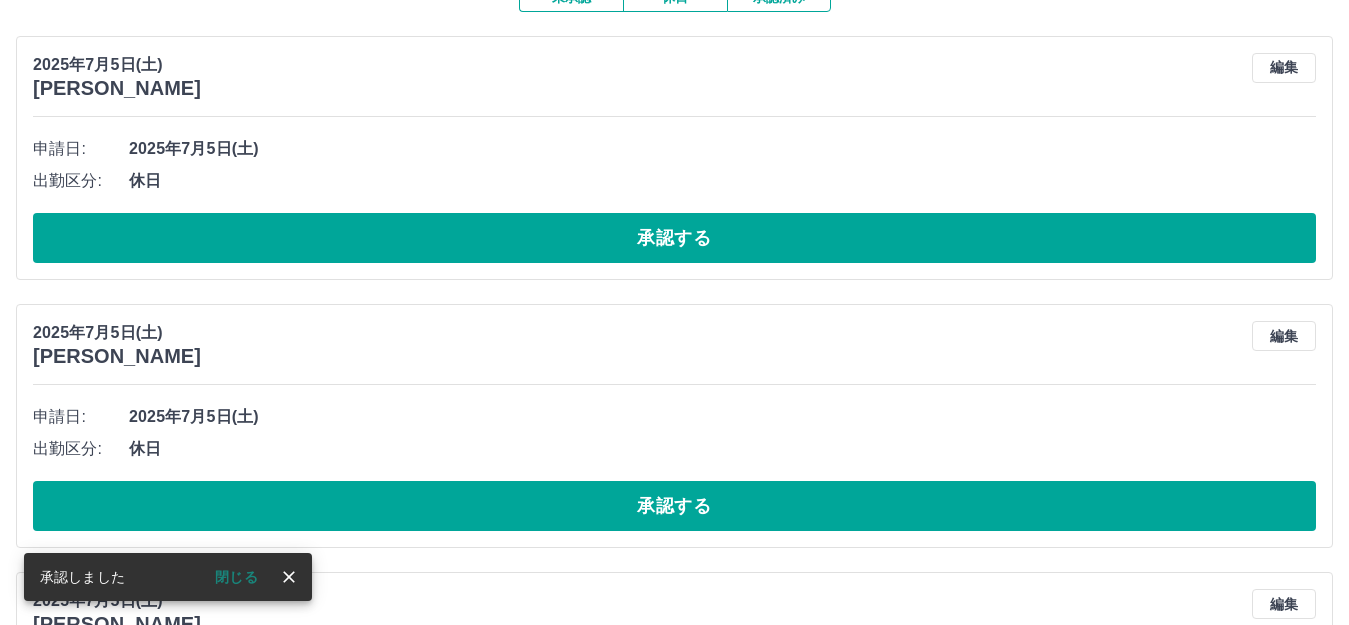drag, startPoint x: 832, startPoint y: 248, endPoint x: 855, endPoint y: 282, distance: 41.04875 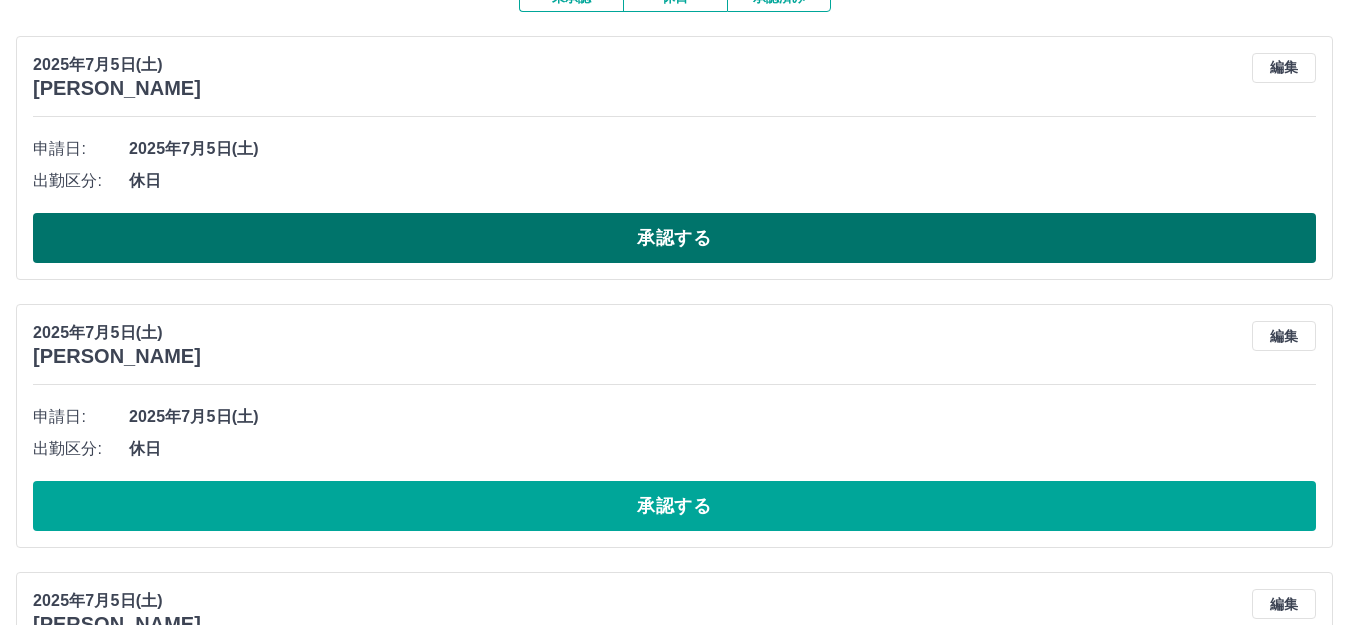 click on "承認する" at bounding box center [674, 238] 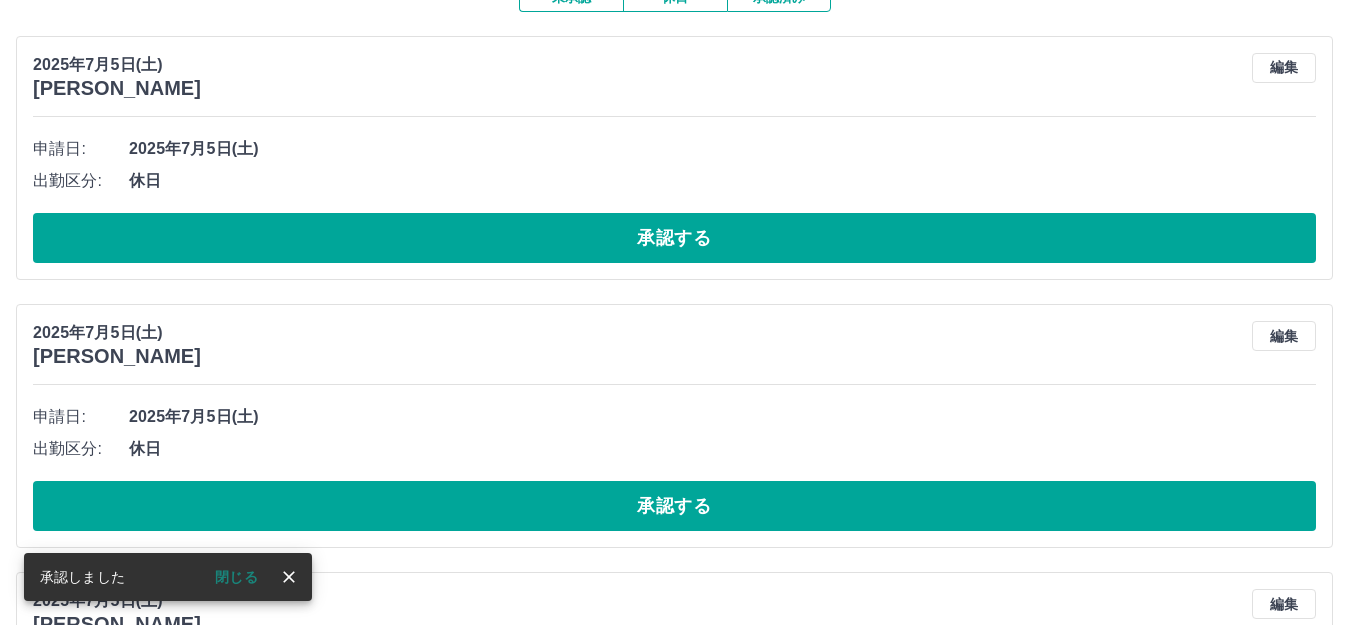 click on "承認する" at bounding box center (674, 238) 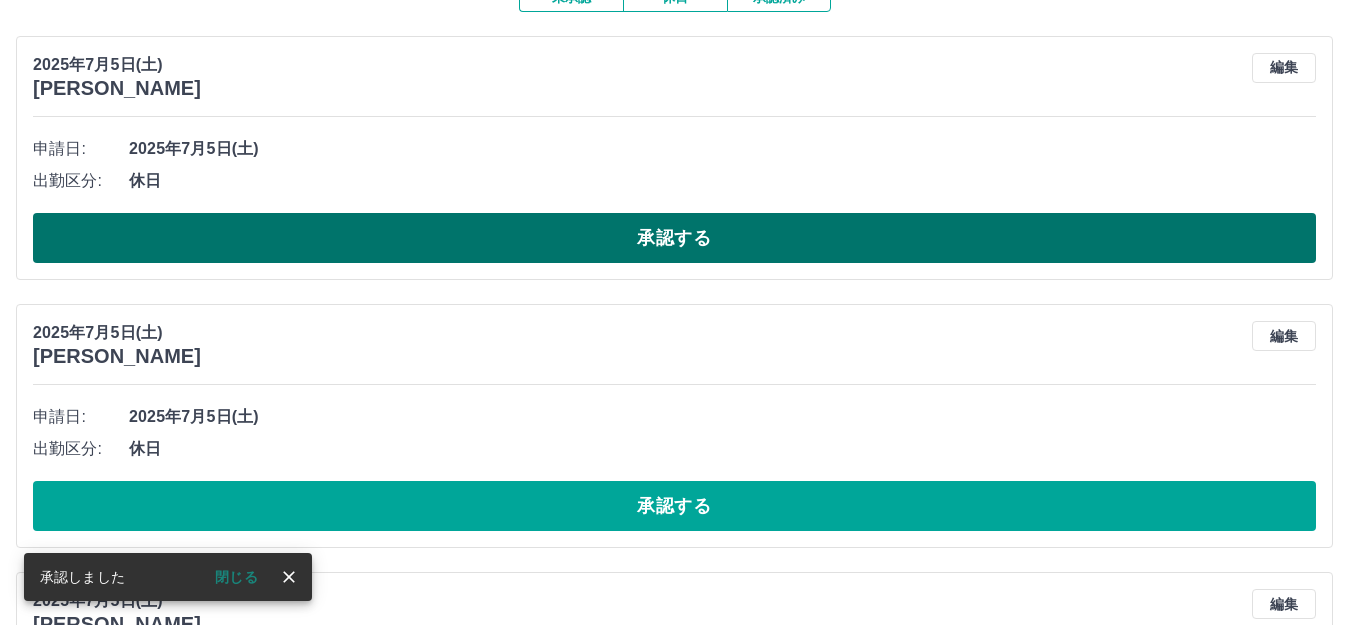 click on "承認する" at bounding box center [674, 238] 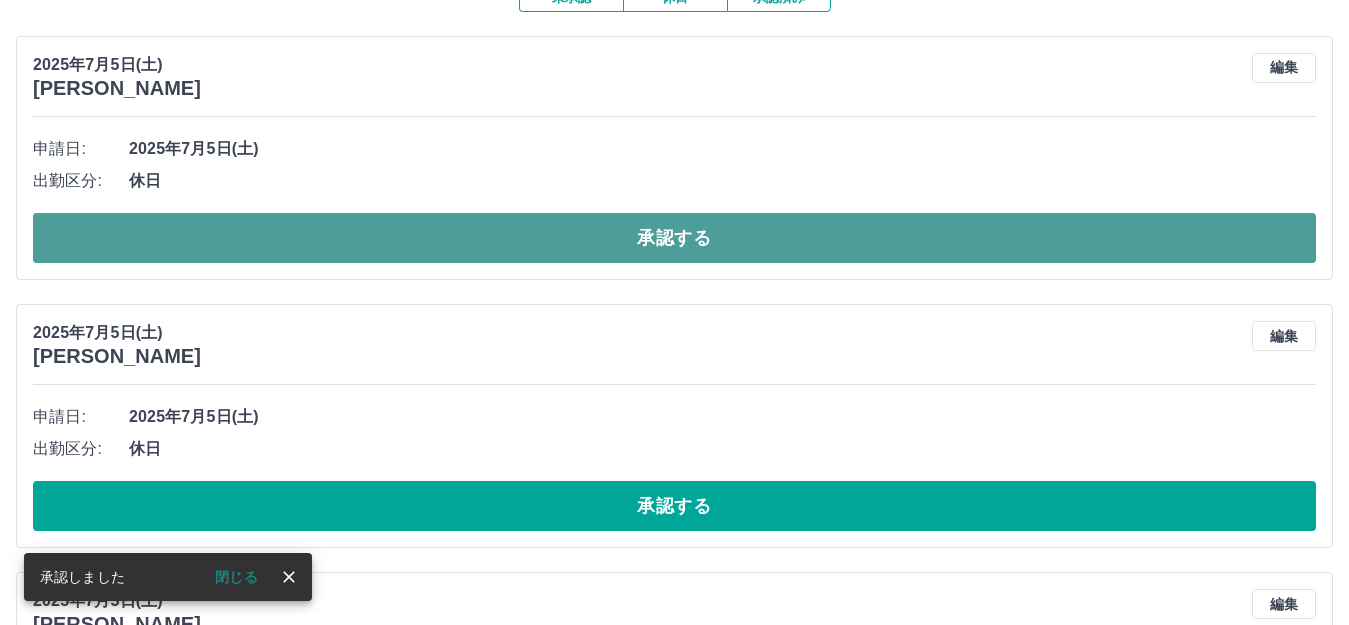 click on "承認する" at bounding box center [674, 238] 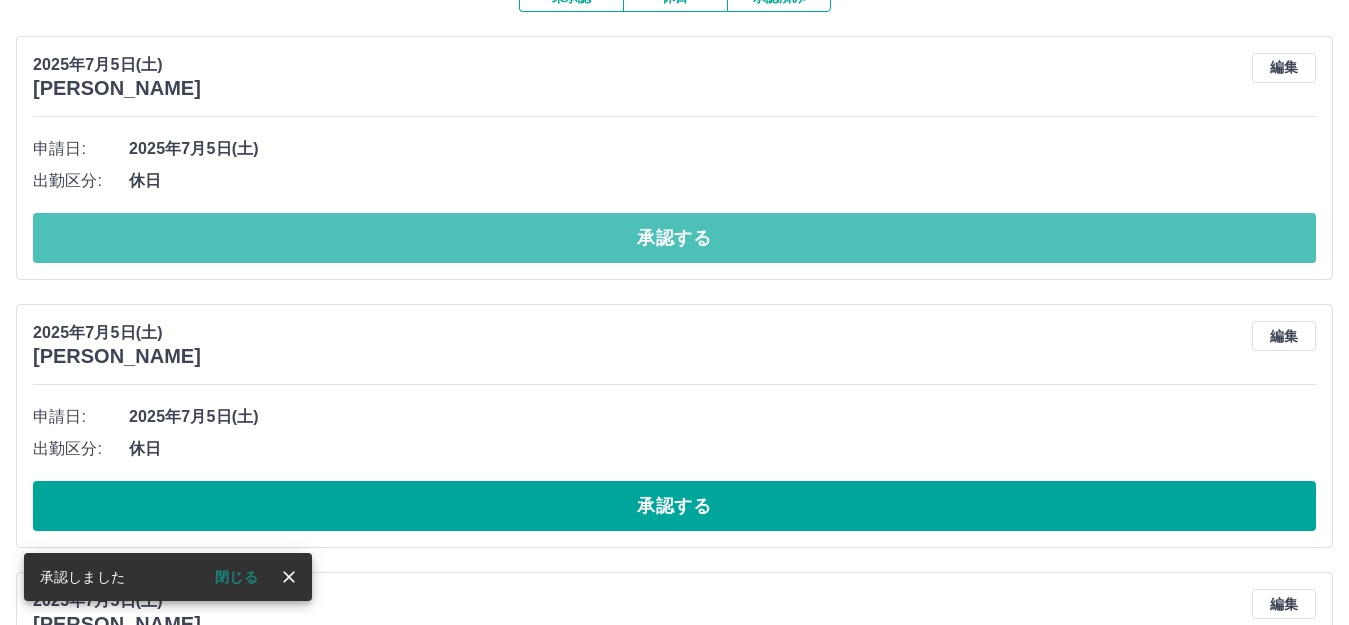 click on "承認する" at bounding box center (674, 238) 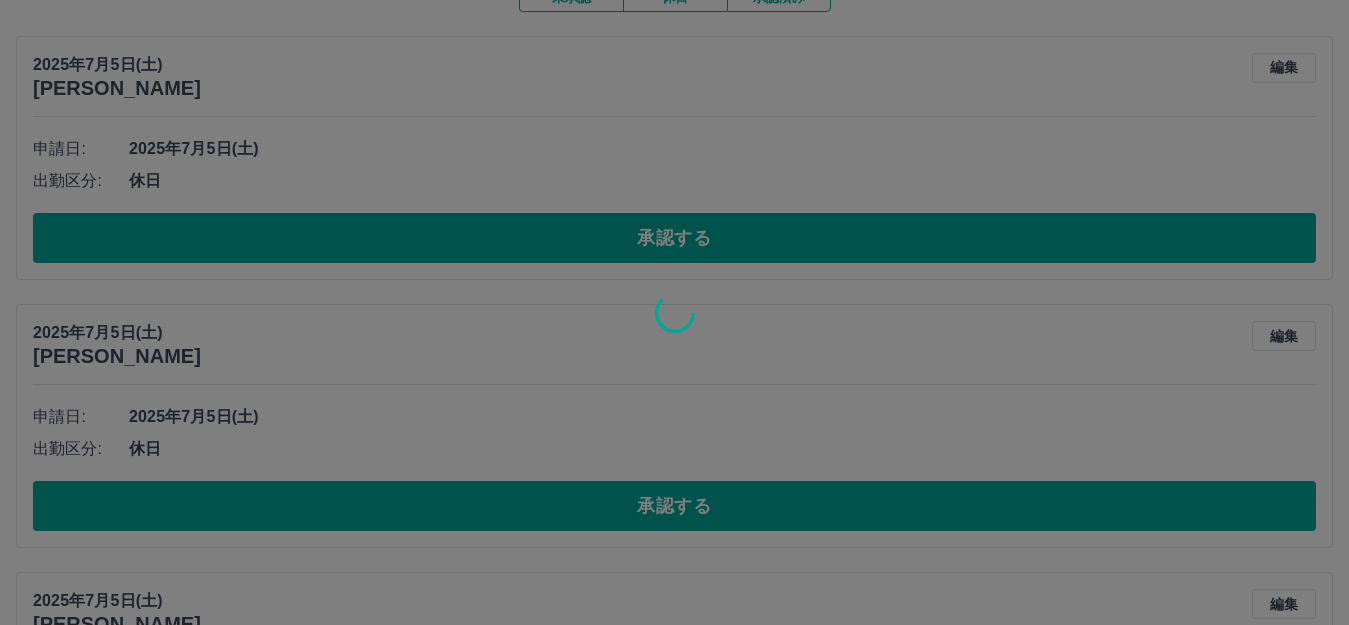 scroll, scrollTop: 149, scrollLeft: 0, axis: vertical 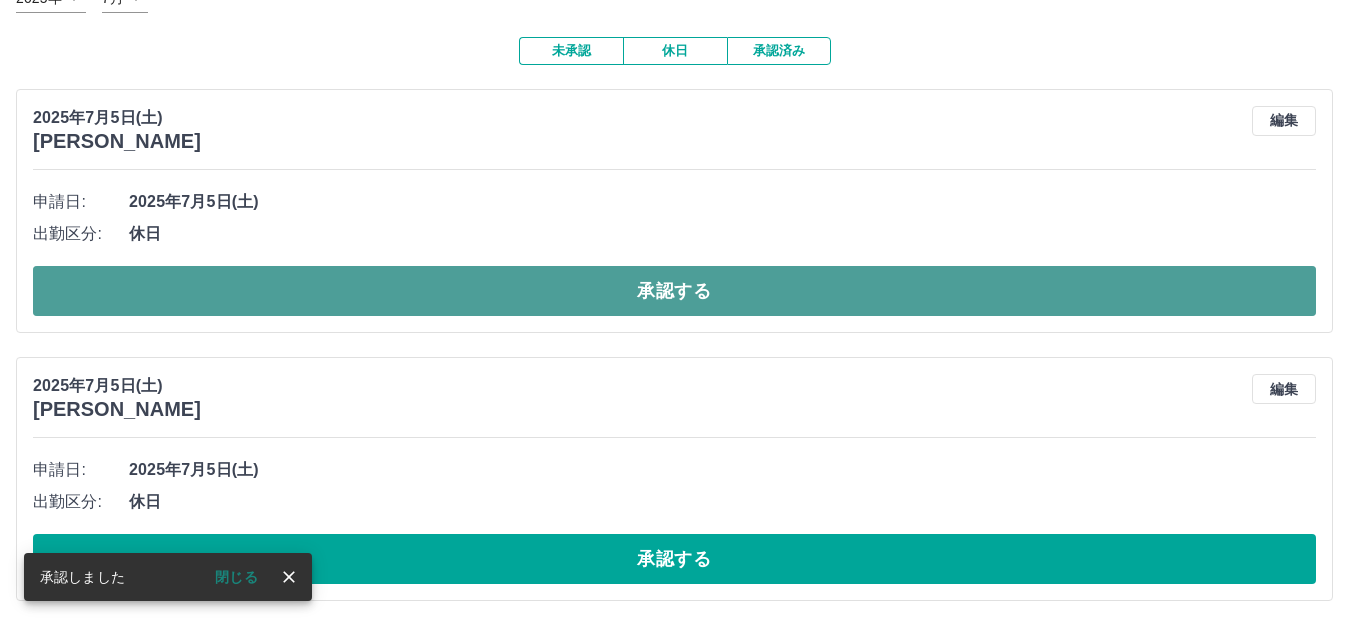 drag, startPoint x: 905, startPoint y: 284, endPoint x: 922, endPoint y: 291, distance: 18.384777 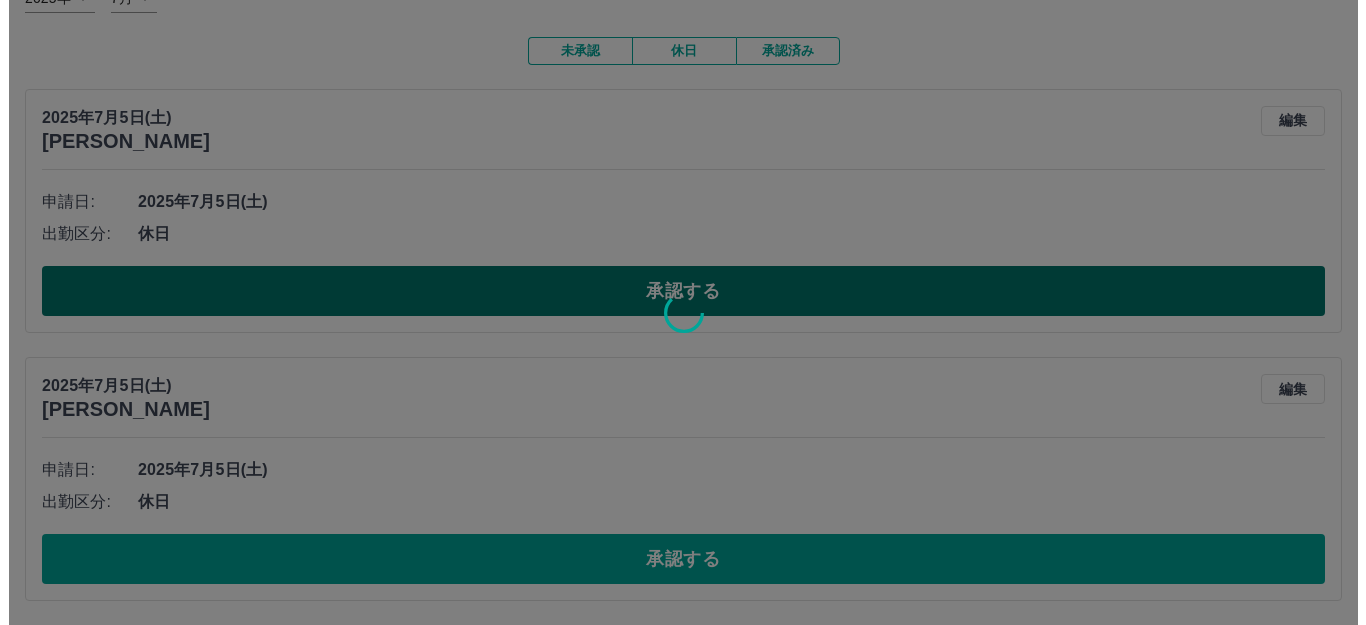 scroll, scrollTop: 0, scrollLeft: 0, axis: both 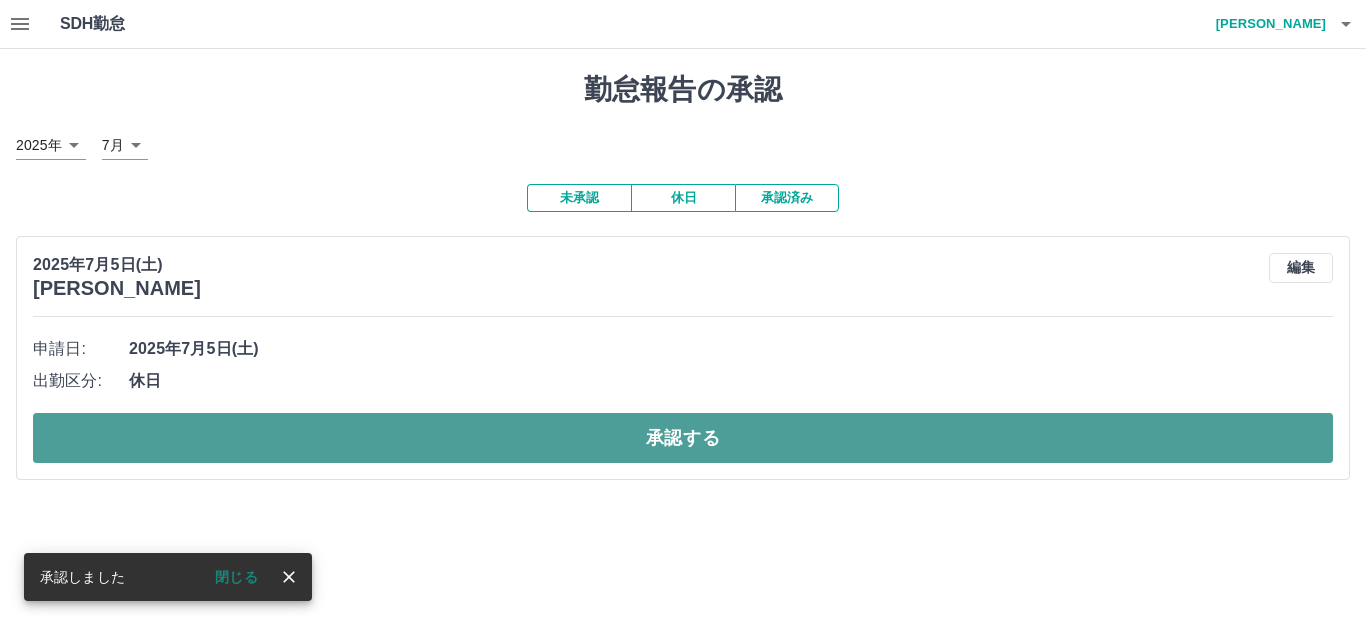 click on "承認する" at bounding box center [683, 438] 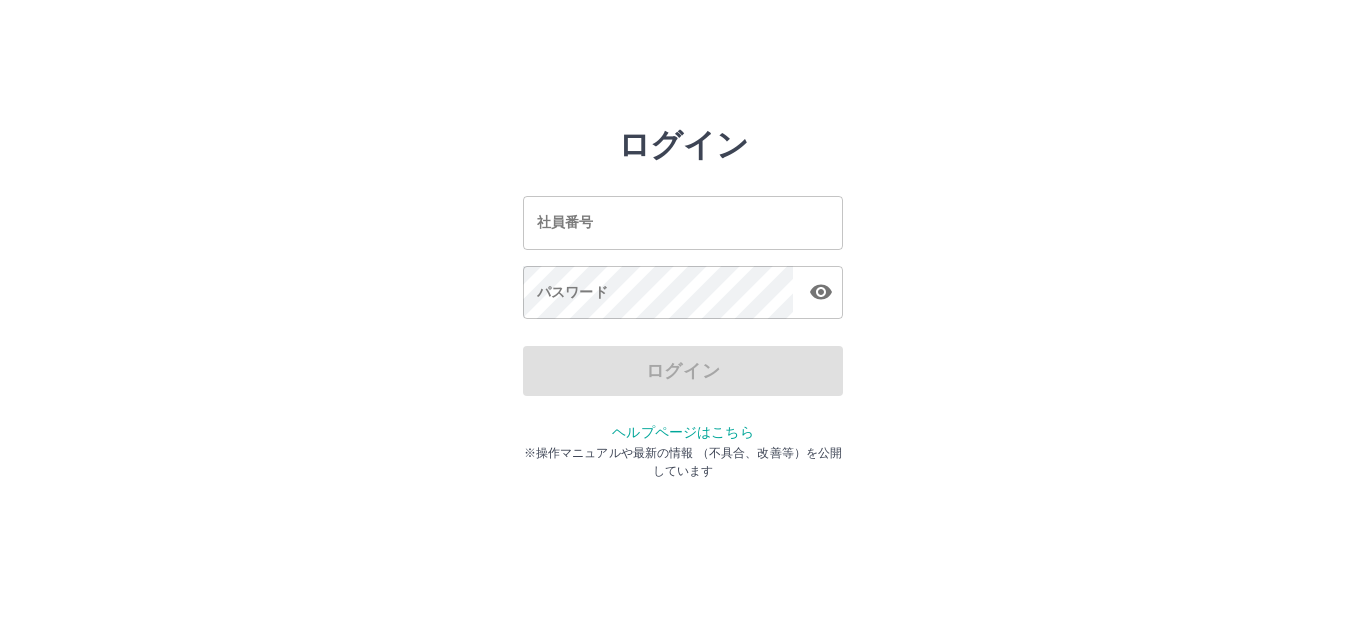 scroll, scrollTop: 0, scrollLeft: 0, axis: both 